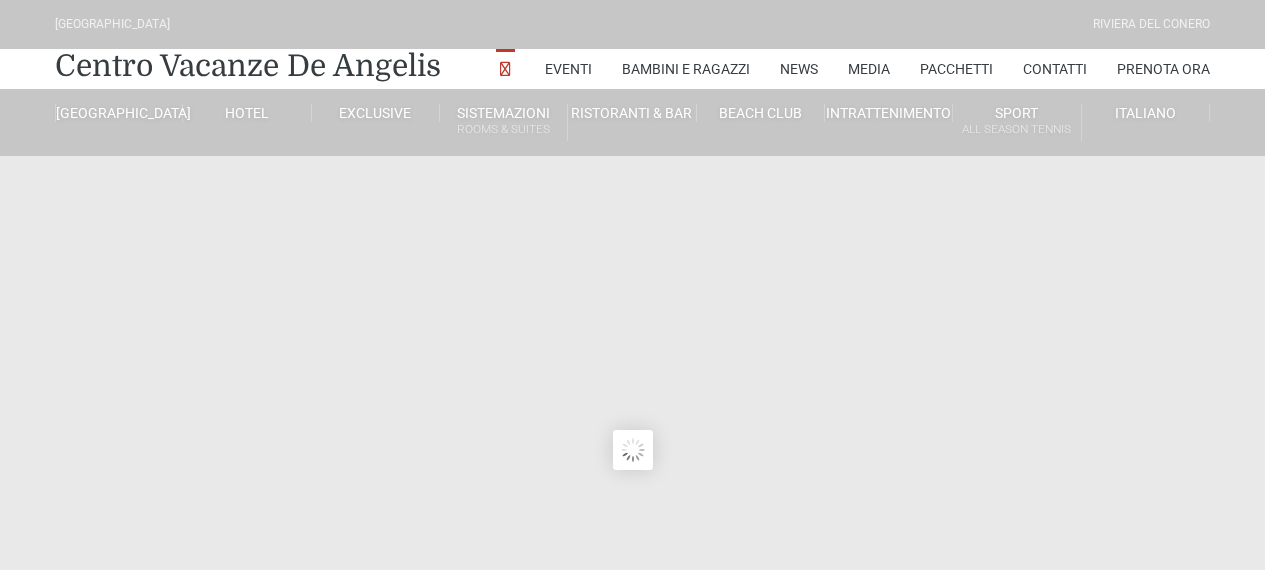 scroll, scrollTop: 0, scrollLeft: 0, axis: both 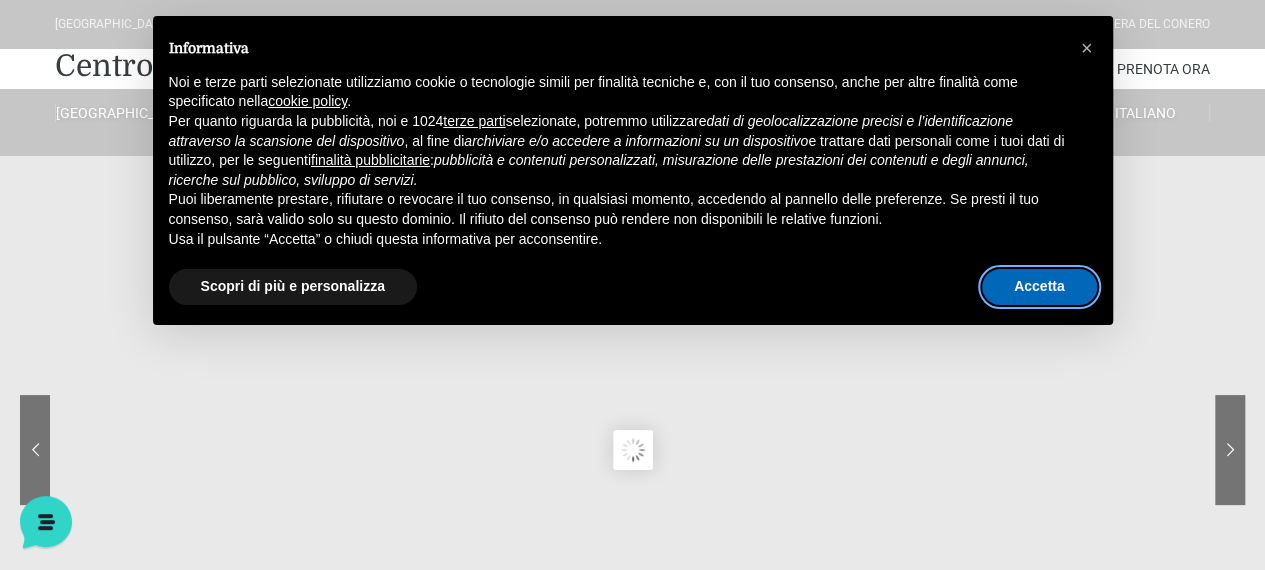 click on "Accetta" at bounding box center (1039, 287) 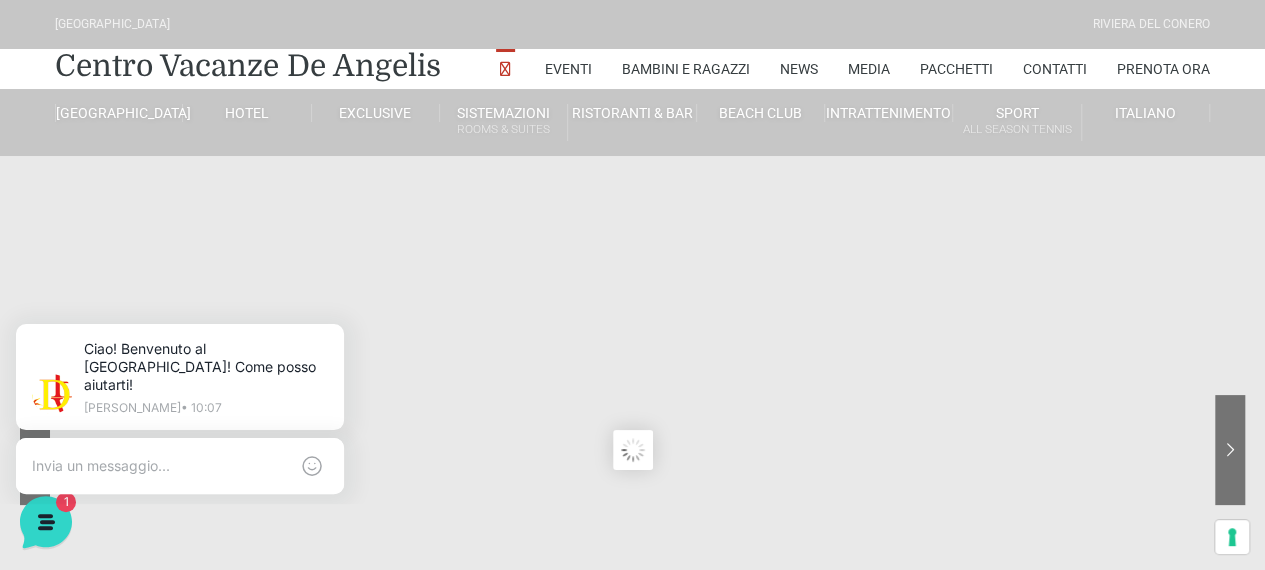 click 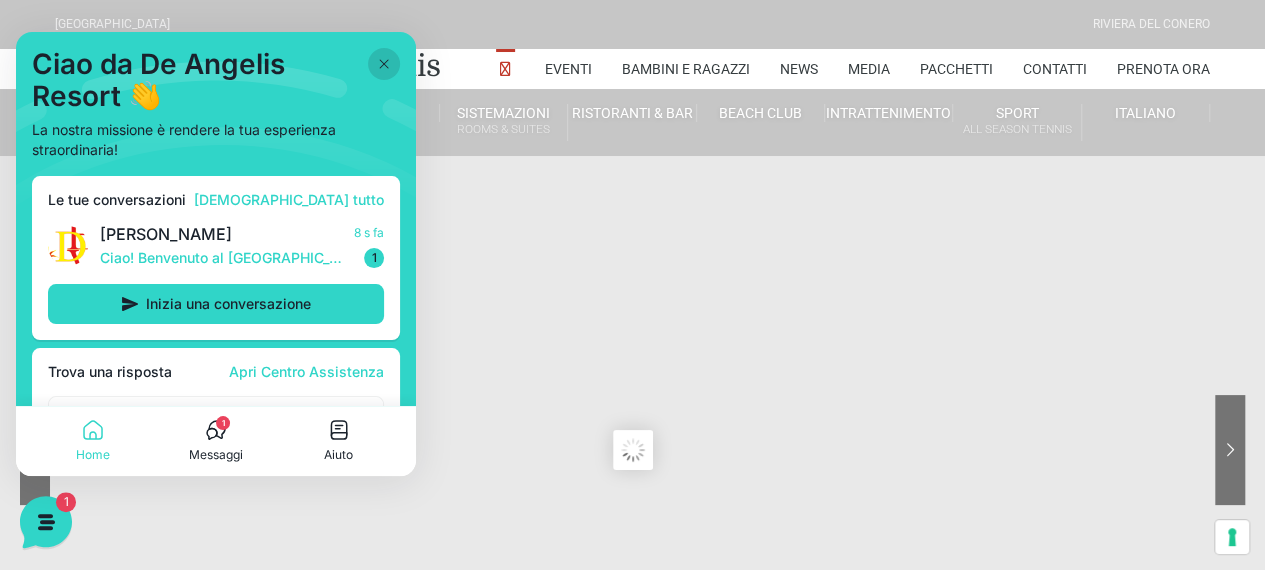 click at bounding box center [384, 64] 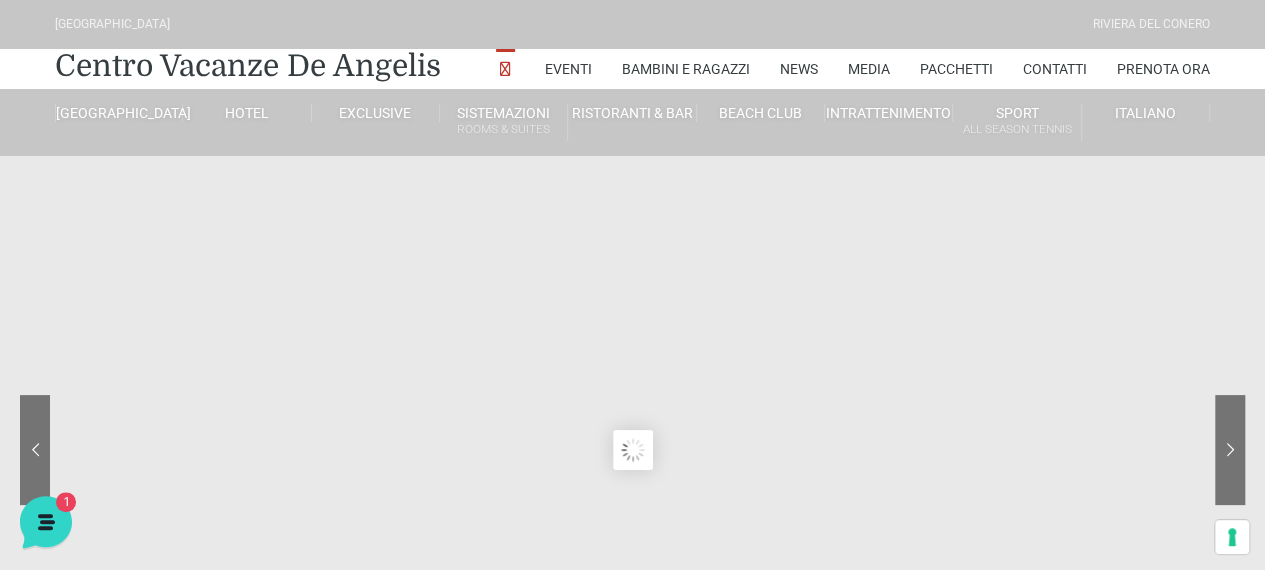 click on "Appartamento Bilocale Garden" at bounding box center [575, 363] 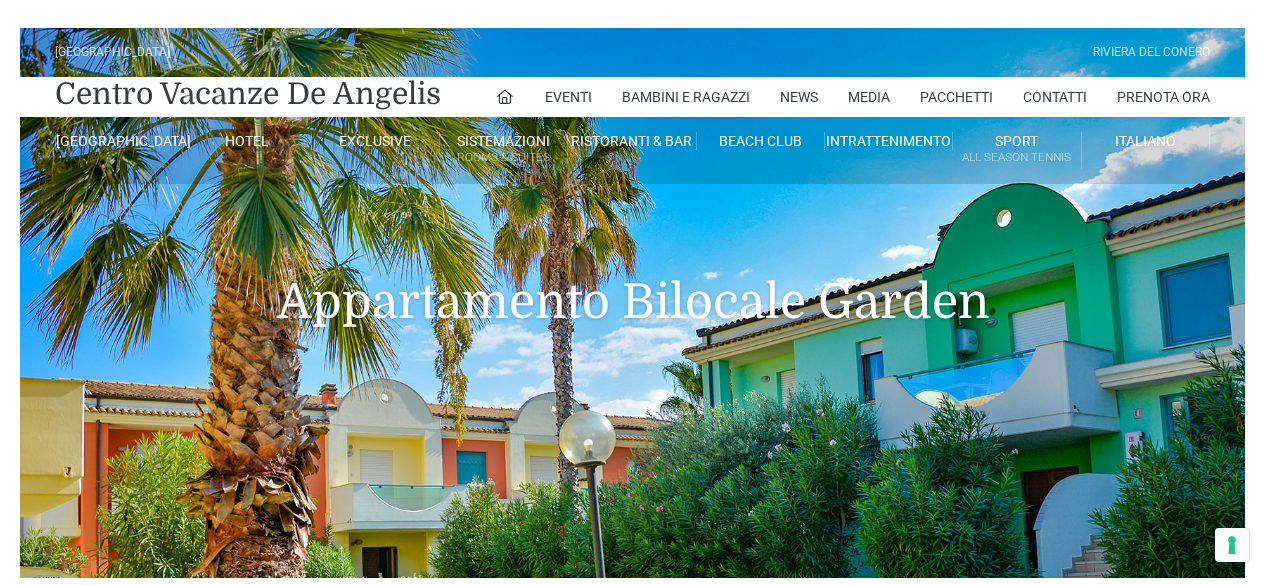 scroll, scrollTop: 0, scrollLeft: 0, axis: both 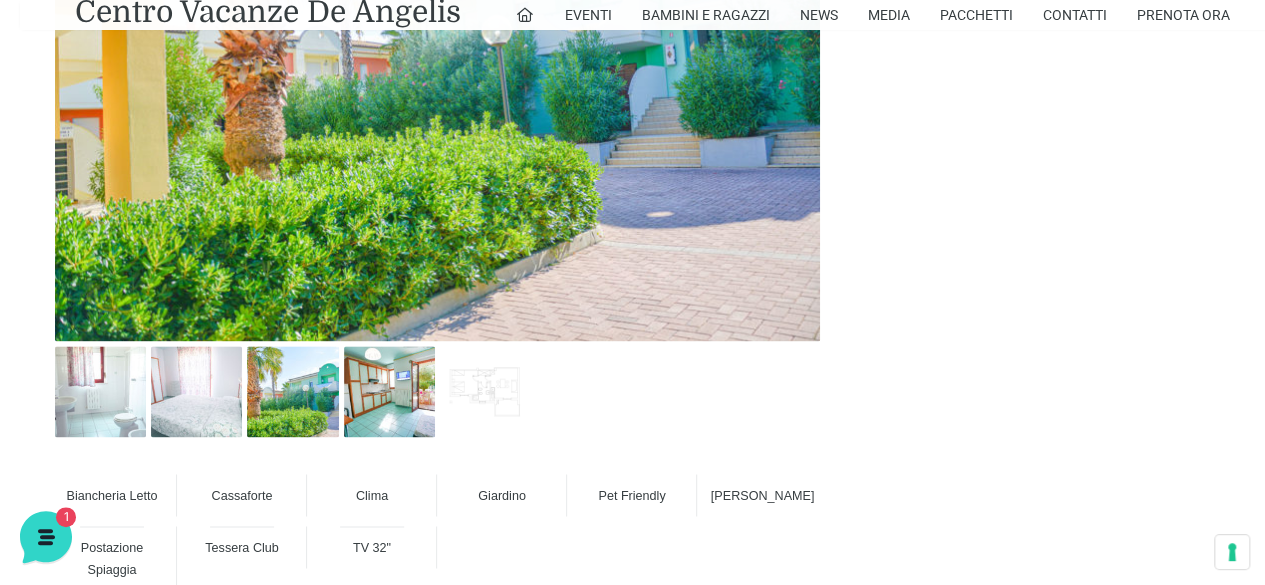 click at bounding box center (196, 391) 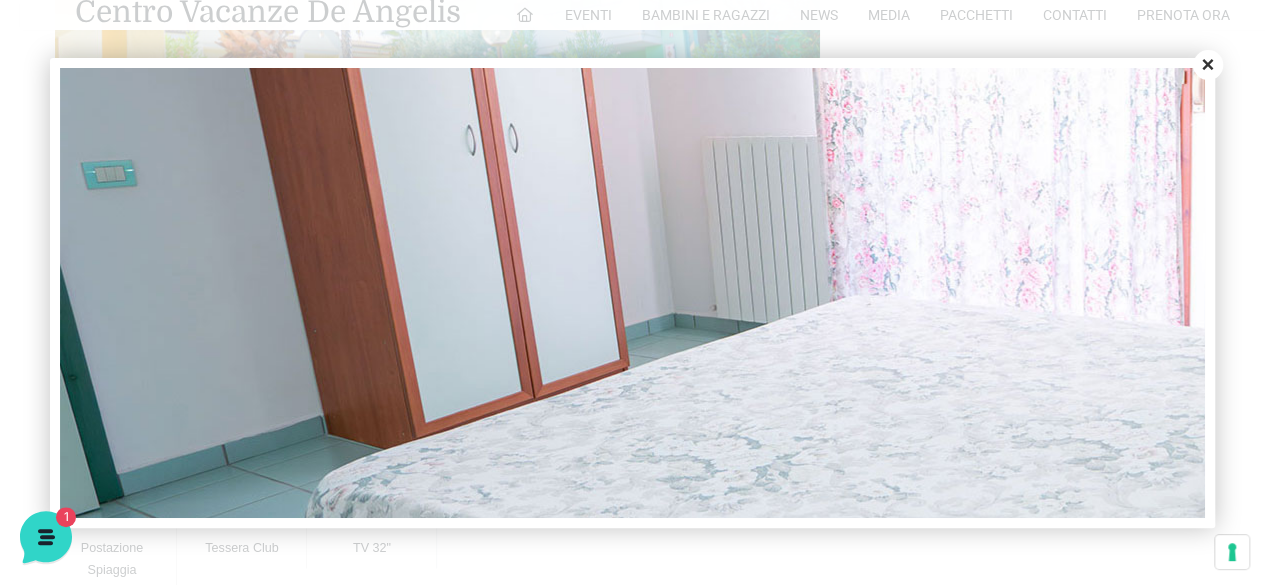 scroll, scrollTop: 342, scrollLeft: 0, axis: vertical 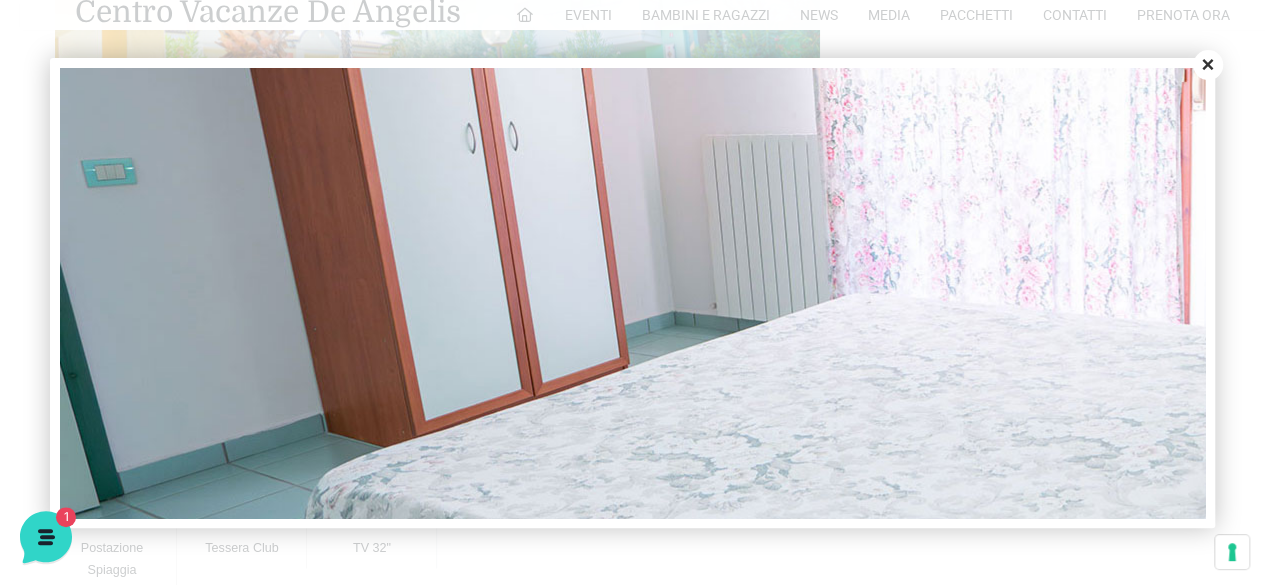 click at bounding box center [1020, 265] 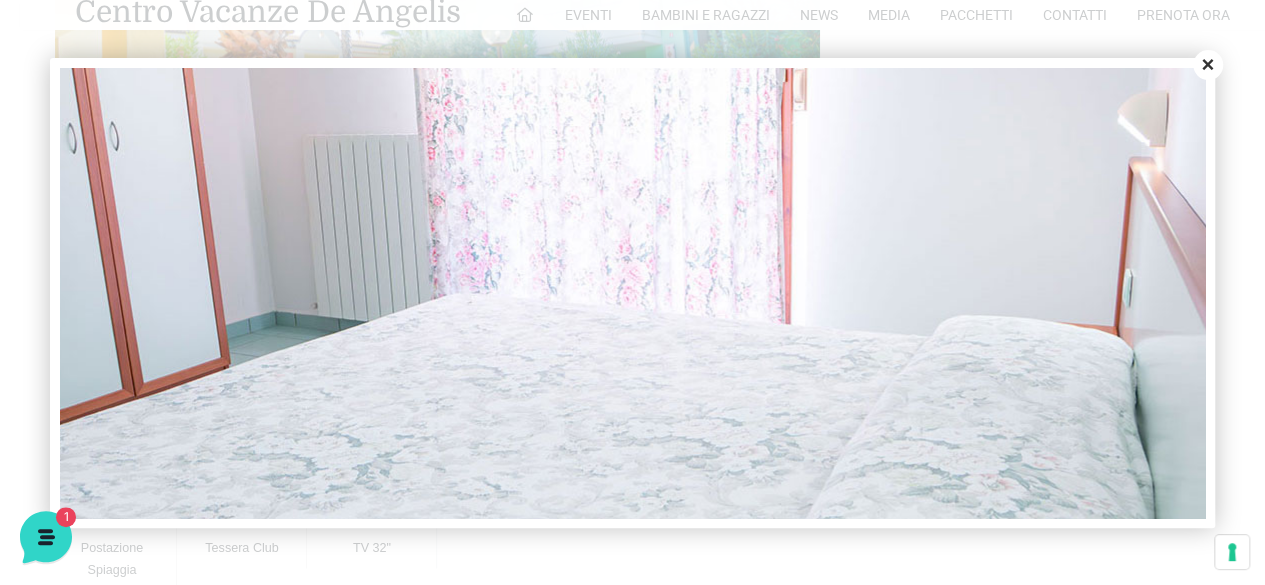 scroll, scrollTop: 342, scrollLeft: 400, axis: both 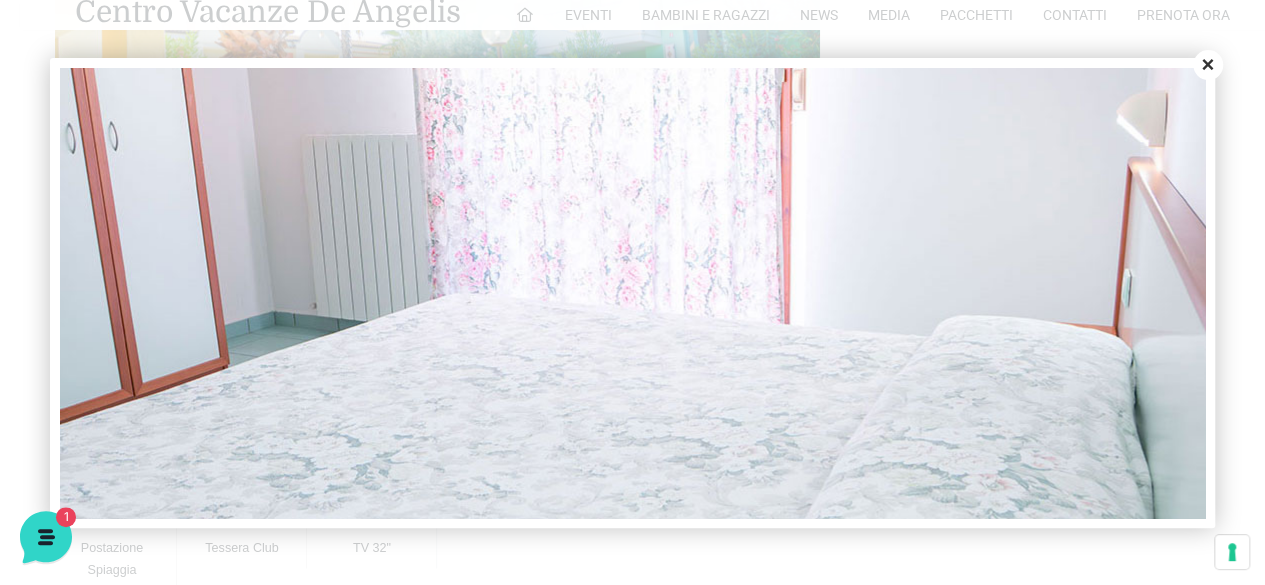 click on "Close" at bounding box center [1208, 65] 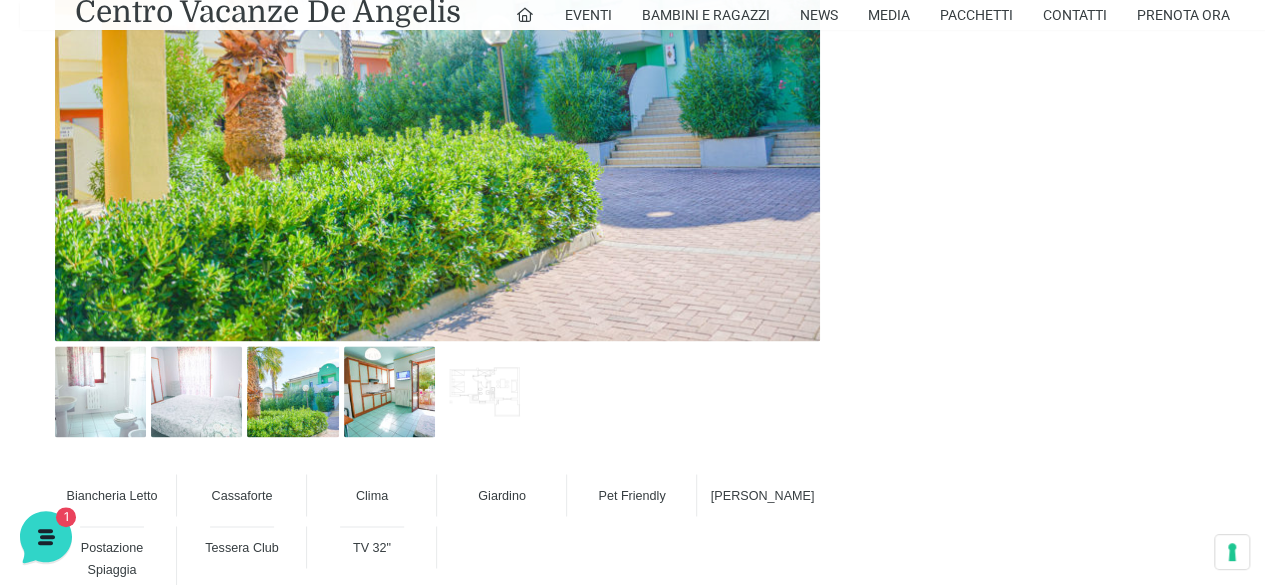 click at bounding box center (196, 391) 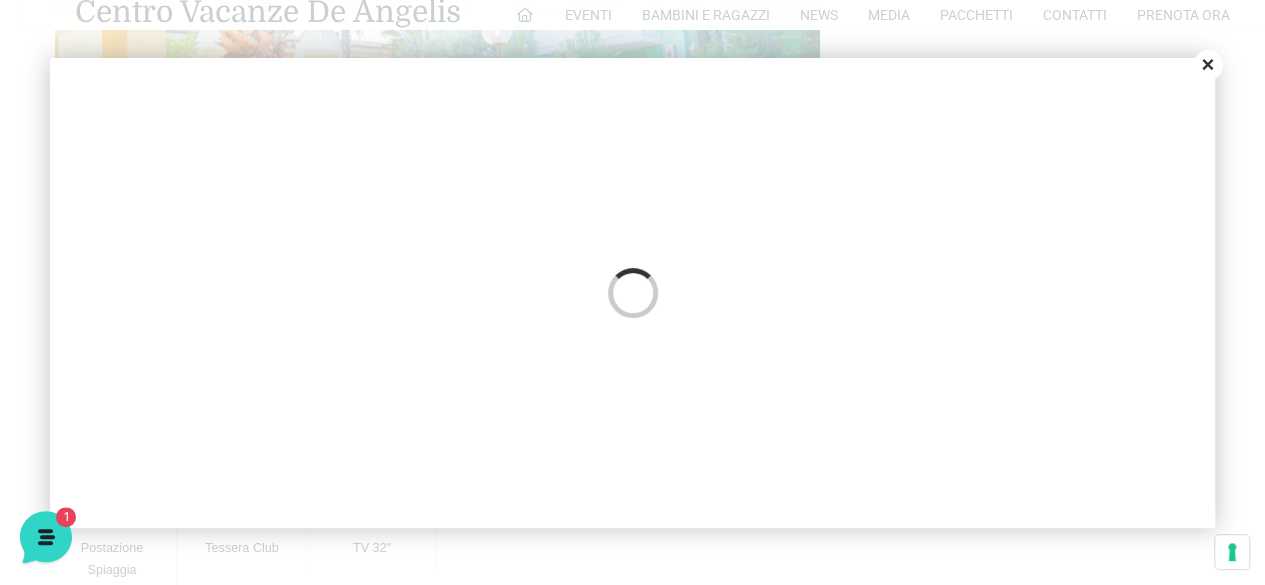 scroll, scrollTop: 0, scrollLeft: 0, axis: both 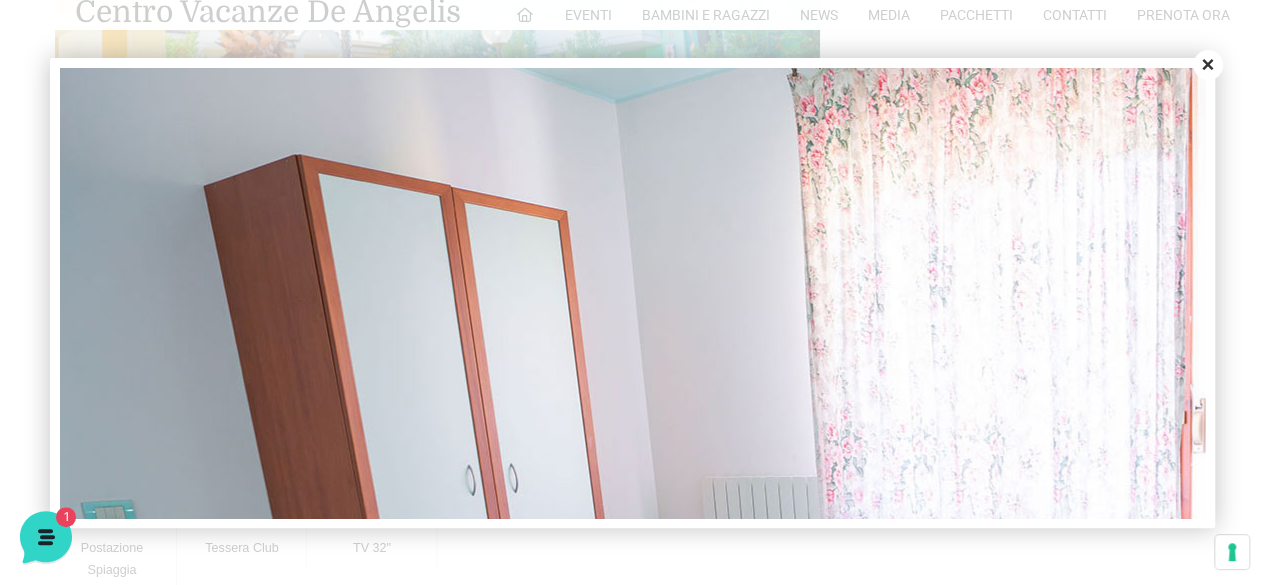 click on "Close" at bounding box center [1208, 65] 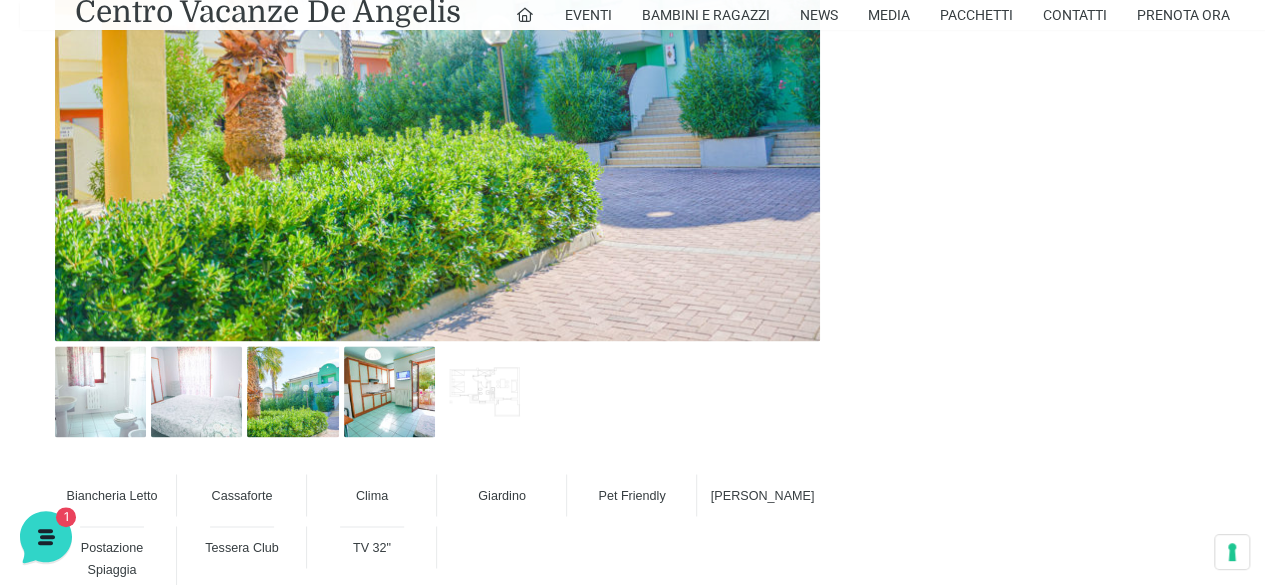 click at bounding box center [292, 391] 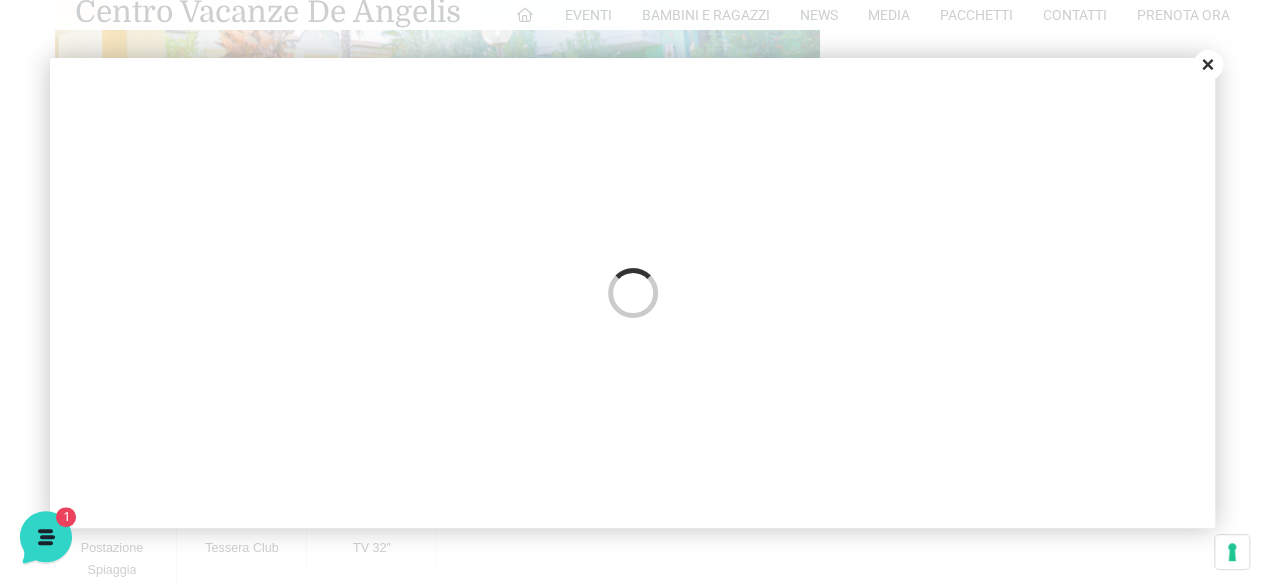 scroll, scrollTop: 0, scrollLeft: 0, axis: both 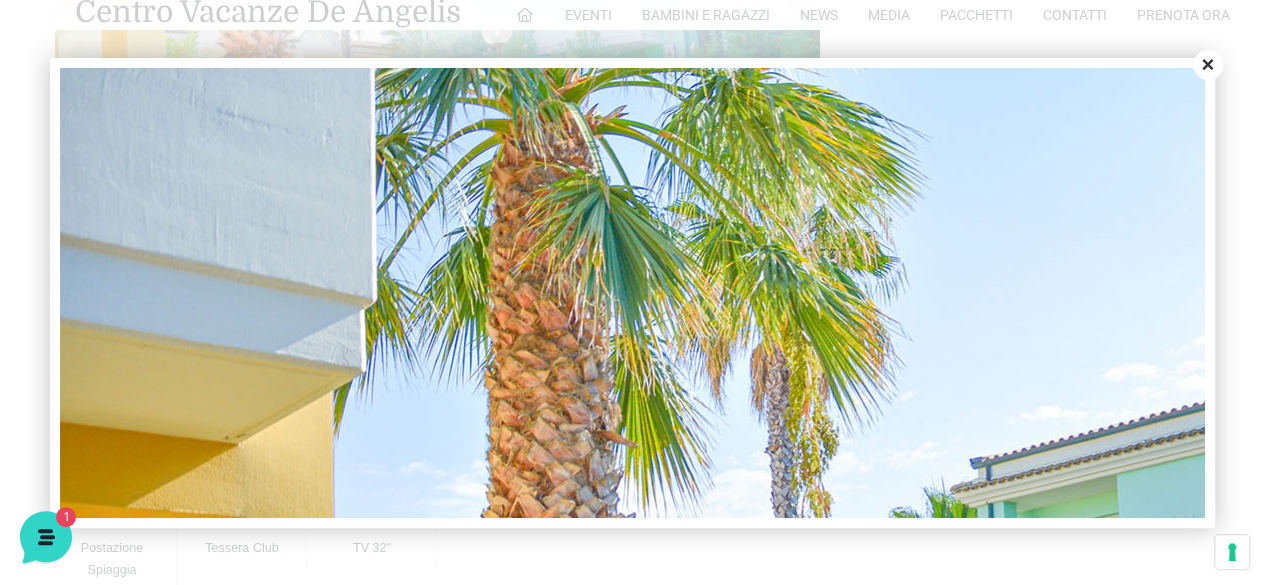 click on "Close" at bounding box center (1208, 65) 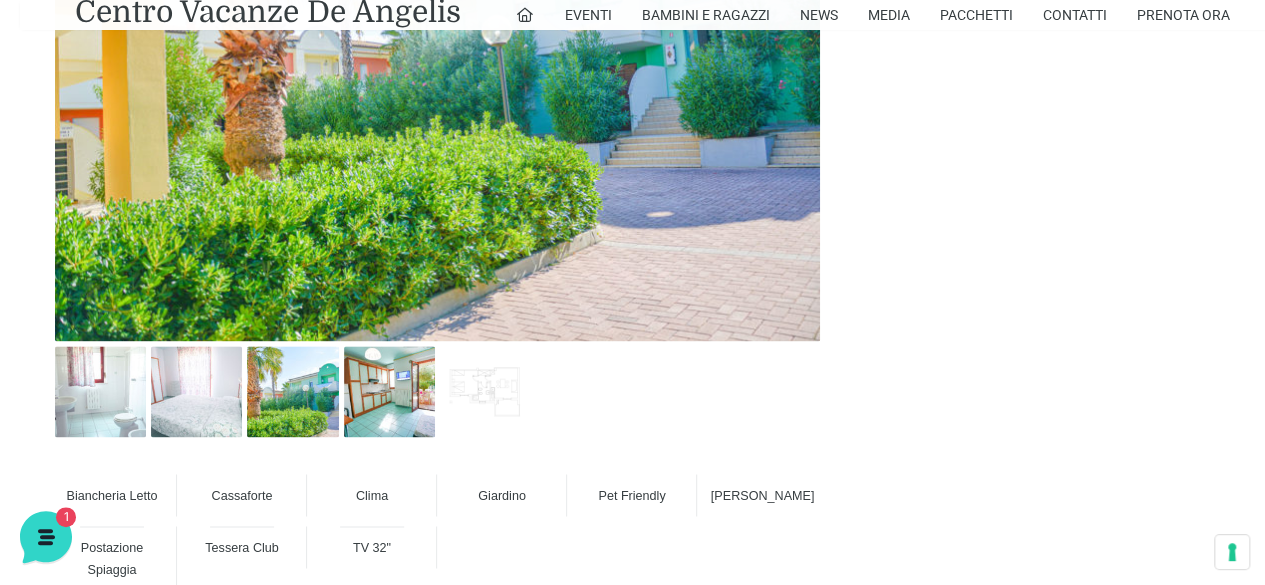 click at bounding box center [389, 391] 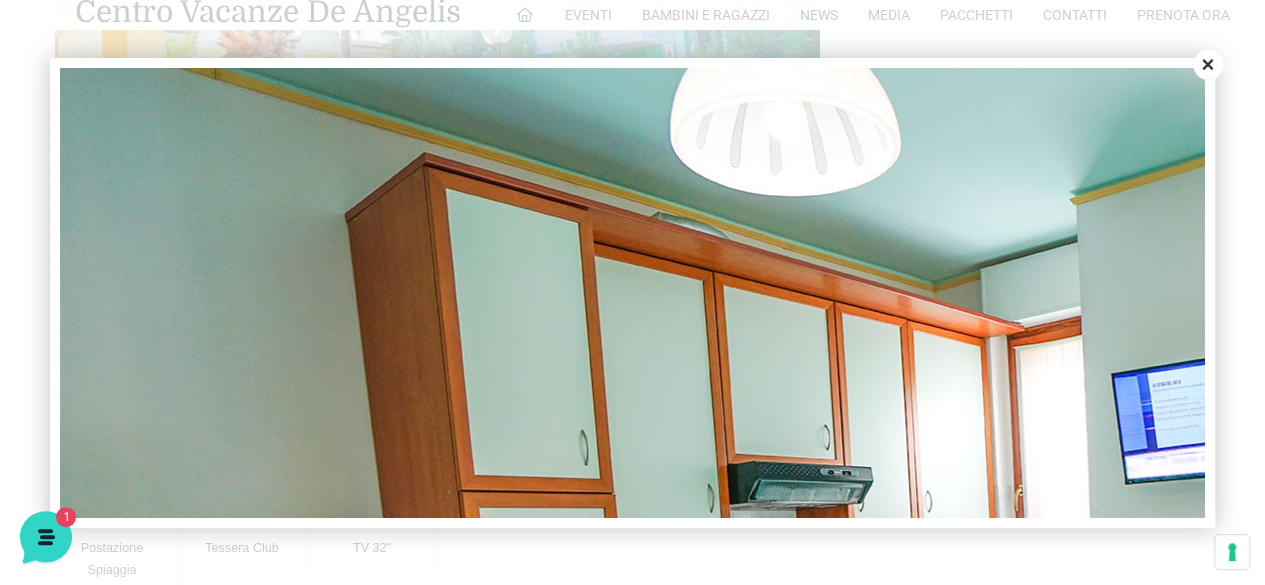scroll, scrollTop: 63, scrollLeft: 0, axis: vertical 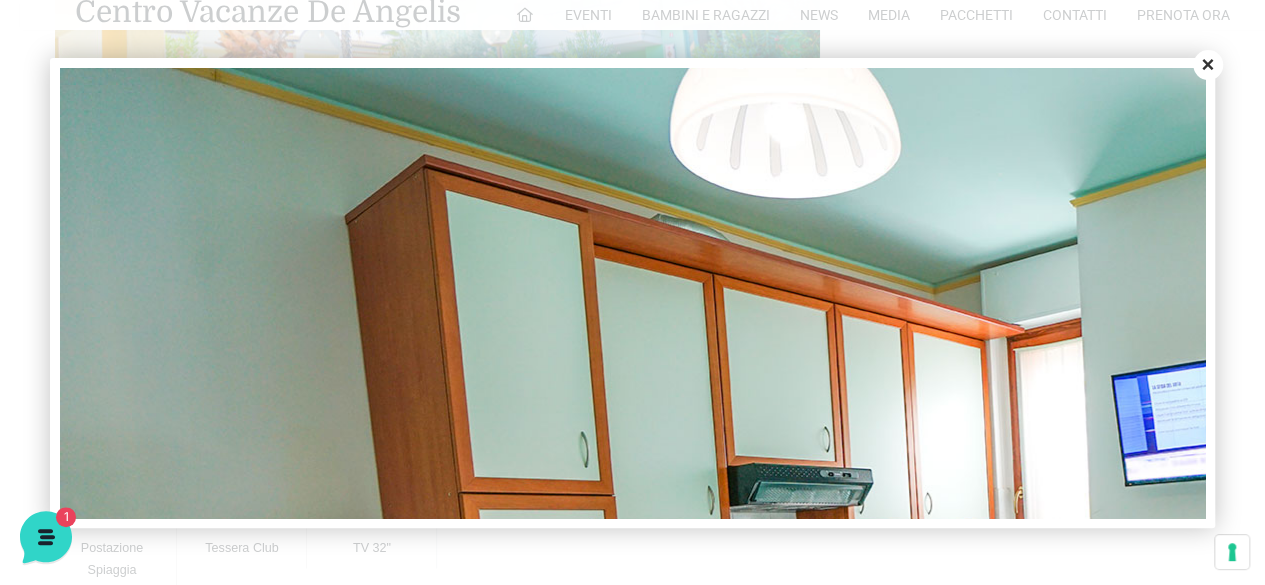 click on "Close" at bounding box center (1208, 65) 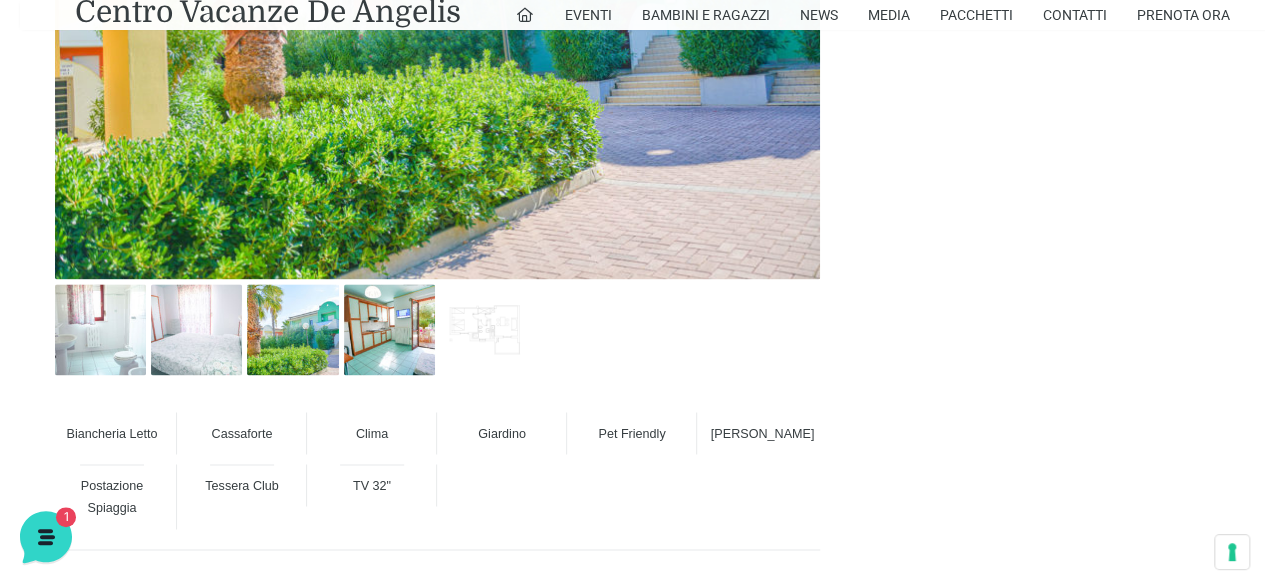 scroll, scrollTop: 1278, scrollLeft: 0, axis: vertical 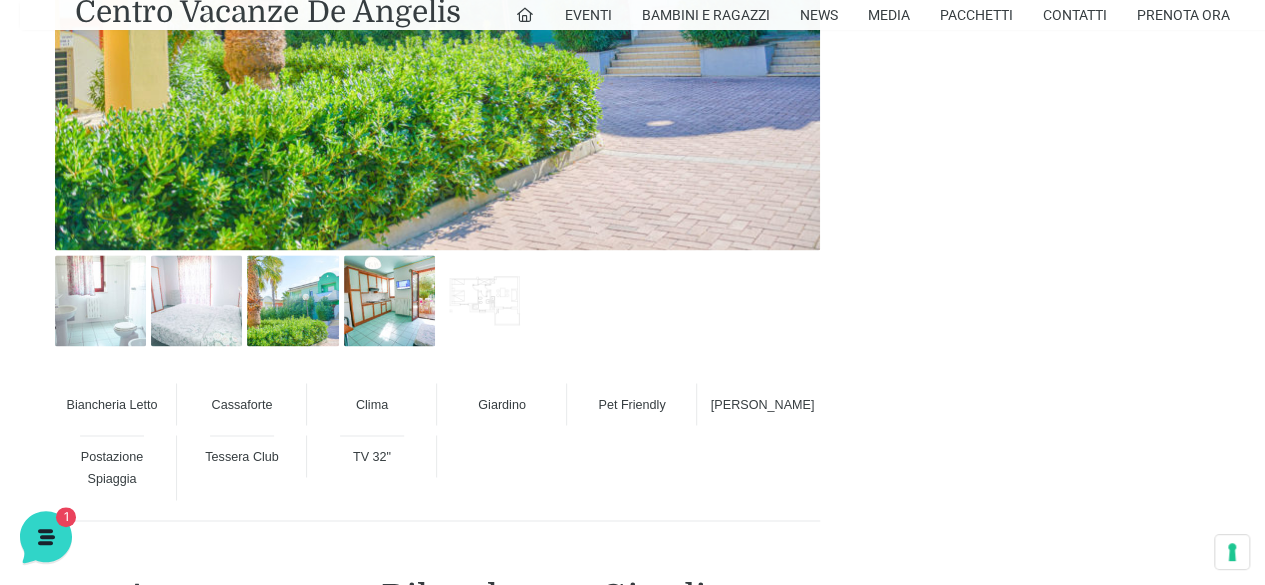 click on "Biancheria Letto" at bounding box center [111, 405] 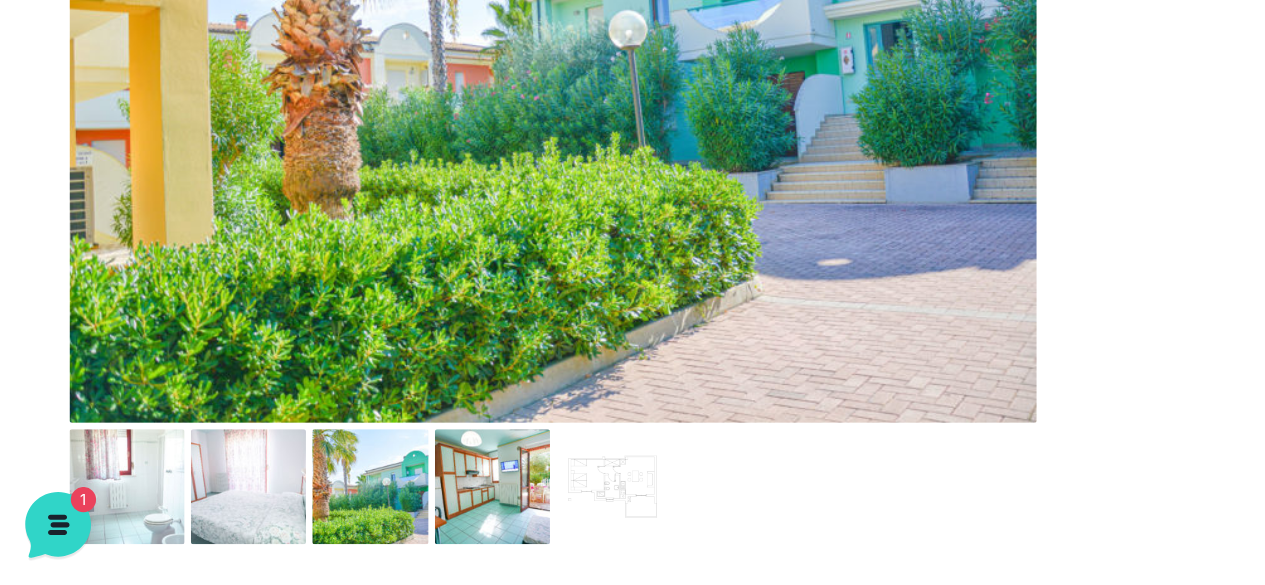 scroll, scrollTop: 1073, scrollLeft: 0, axis: vertical 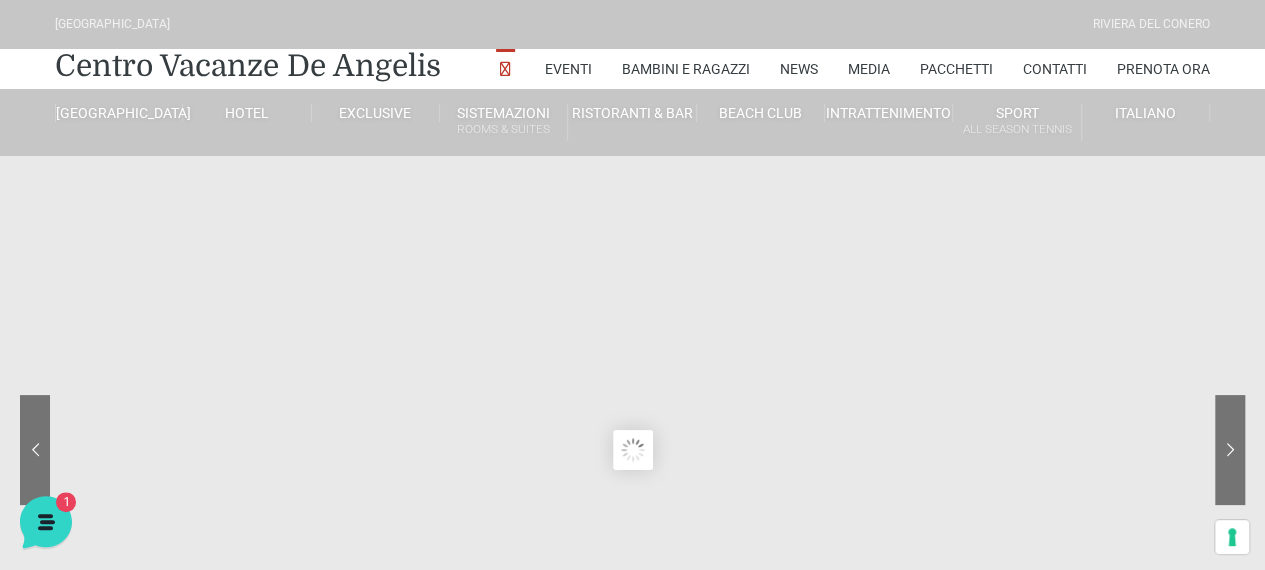 click on "Contatti" at bounding box center [1055, 69] 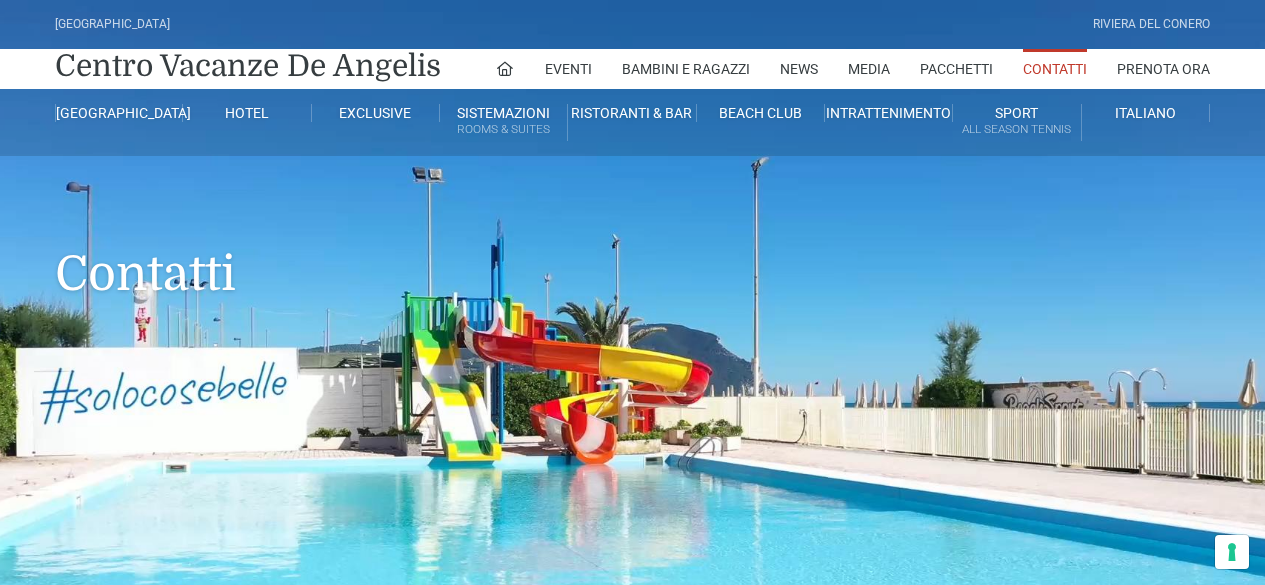 scroll, scrollTop: 0, scrollLeft: 0, axis: both 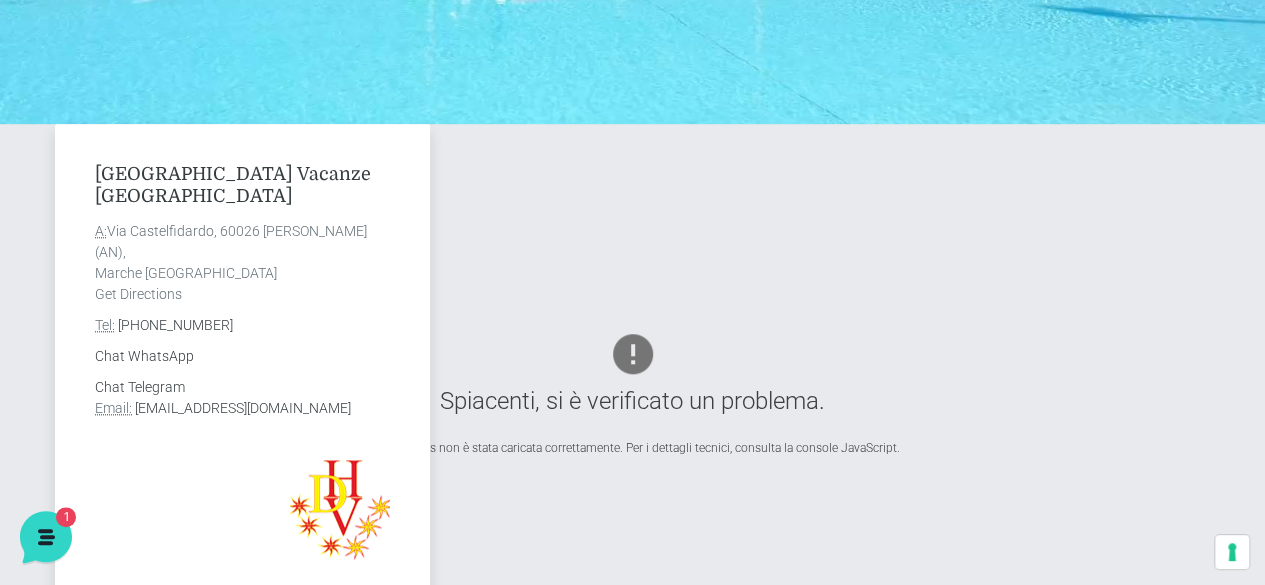 click on "info@villaggiocentrovacanzedeangelis.it" at bounding box center (243, 408) 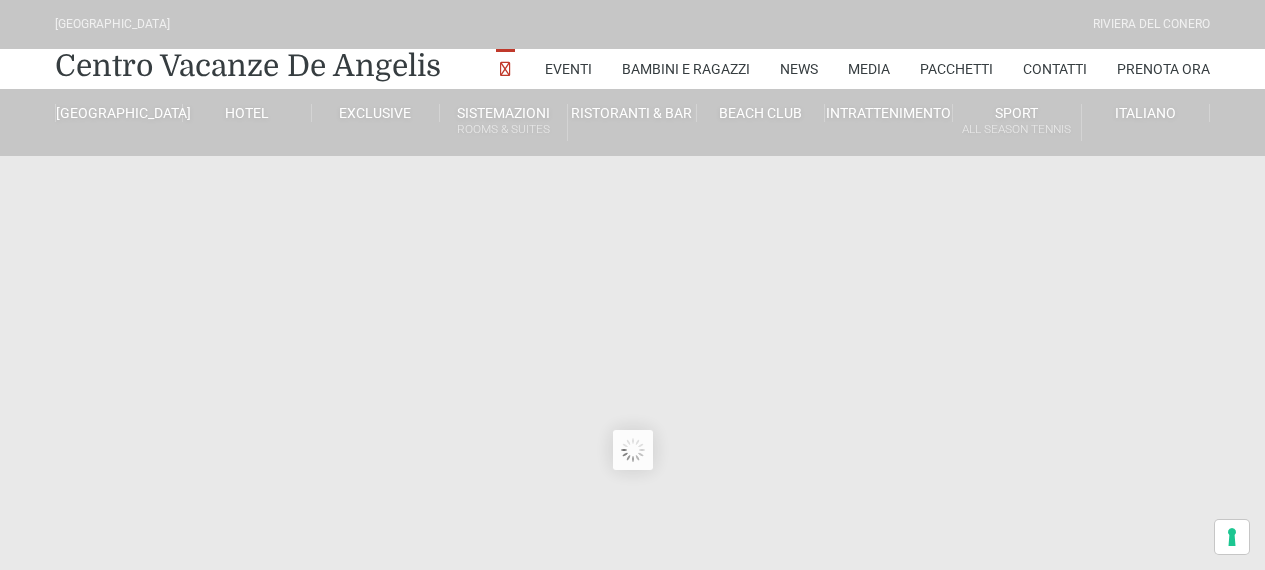 scroll, scrollTop: 0, scrollLeft: 0, axis: both 